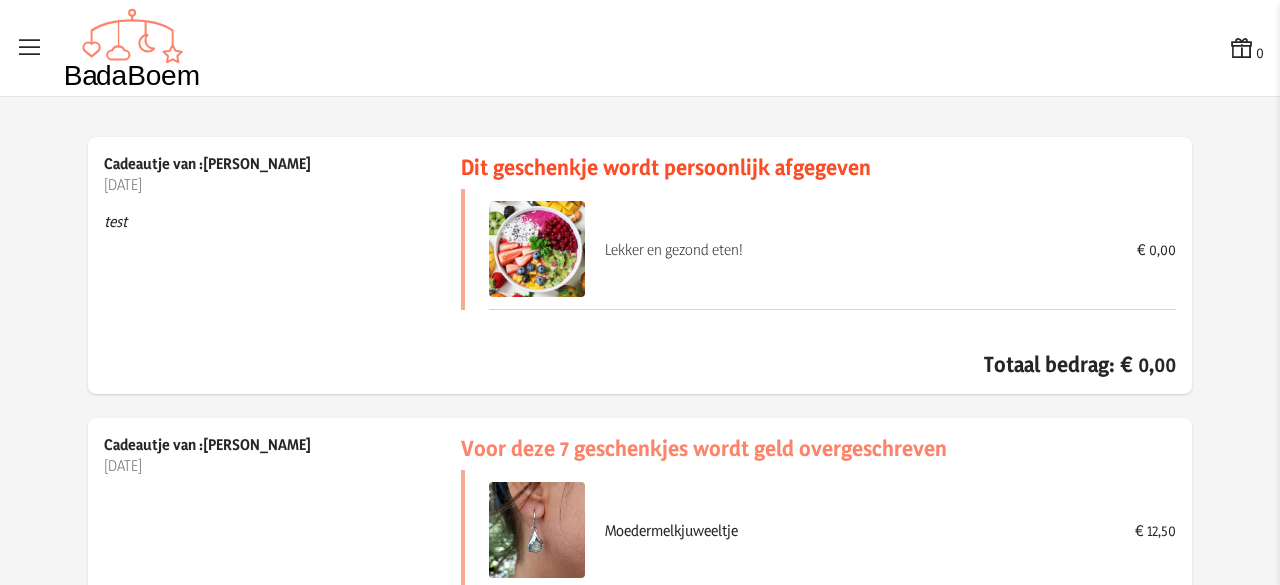 scroll, scrollTop: 0, scrollLeft: 0, axis: both 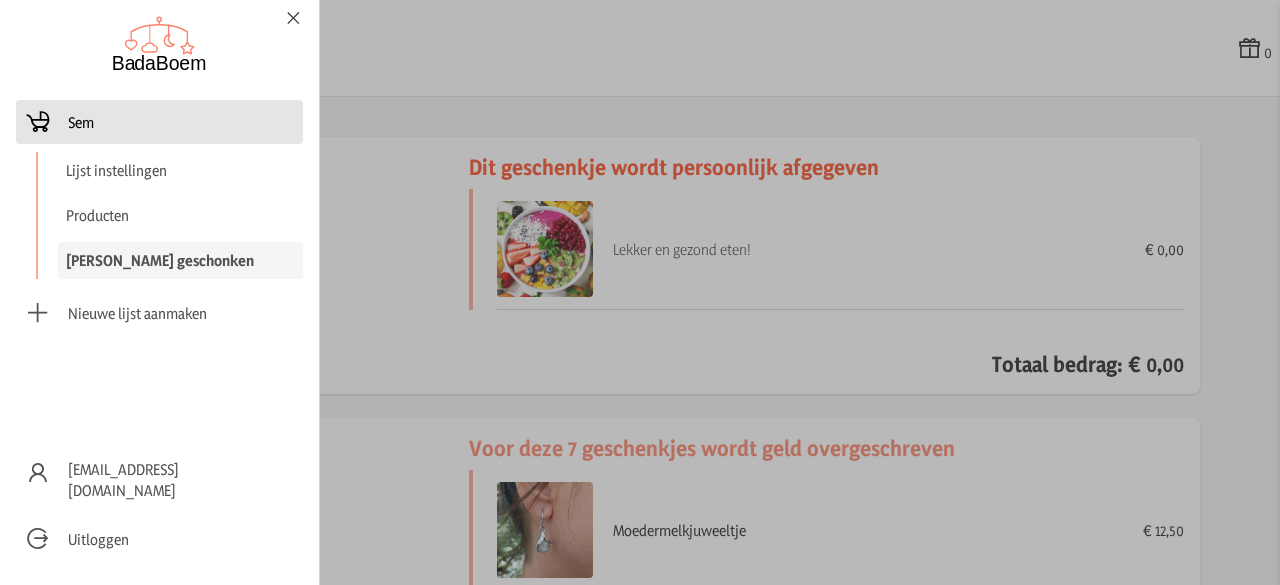 click on "Sem" at bounding box center [159, 122] 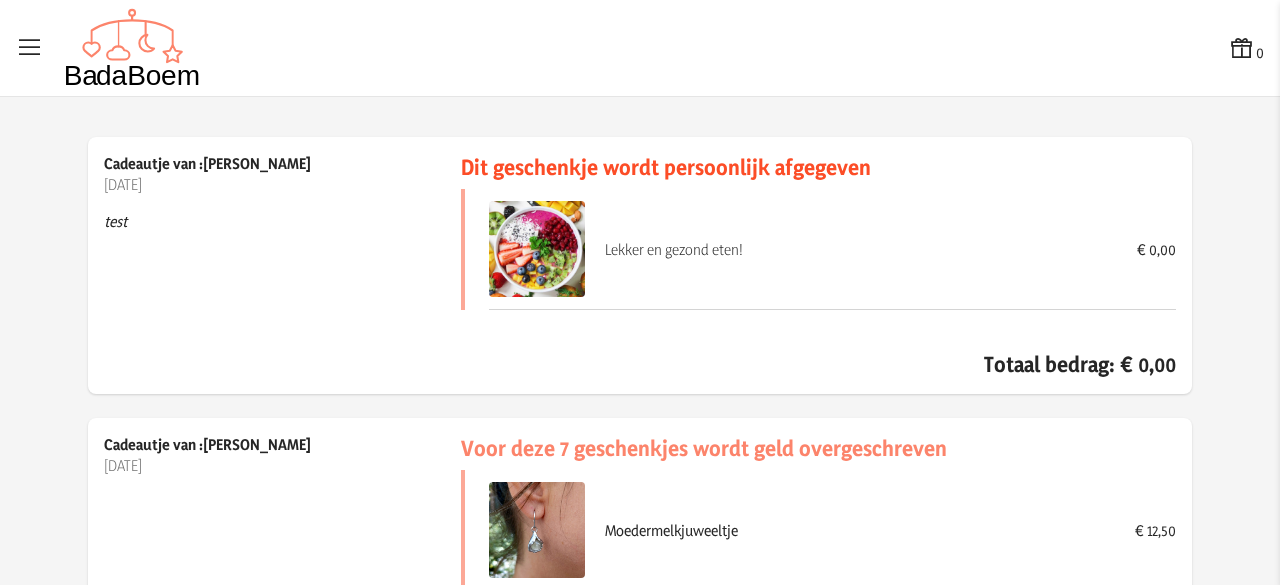 checkbox on "false" 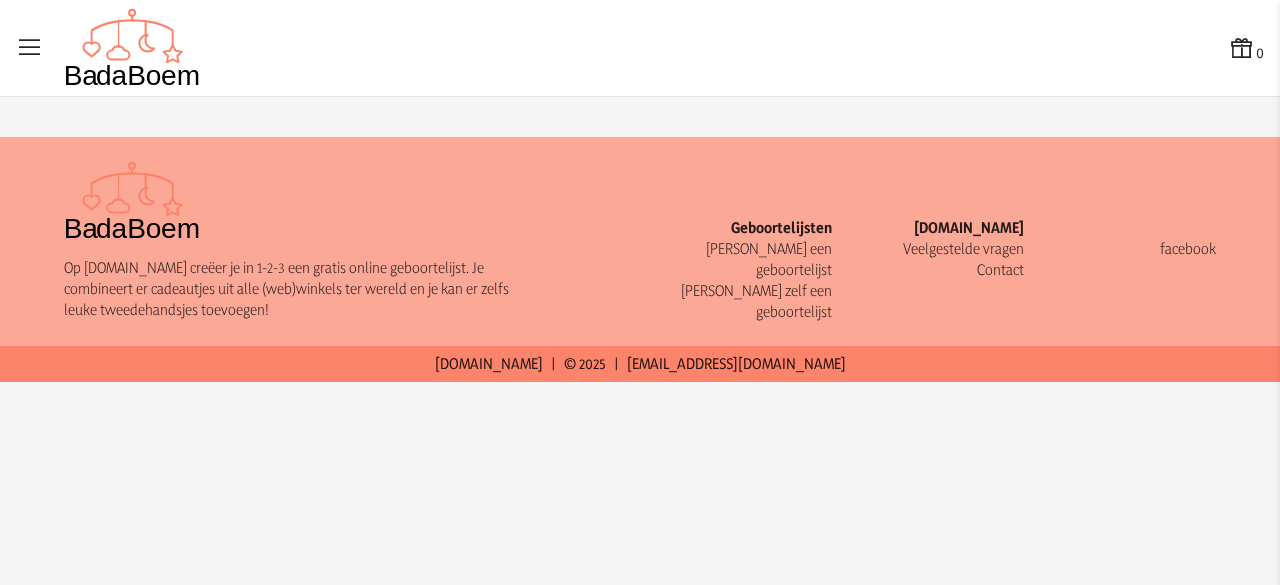 scroll, scrollTop: 0, scrollLeft: 0, axis: both 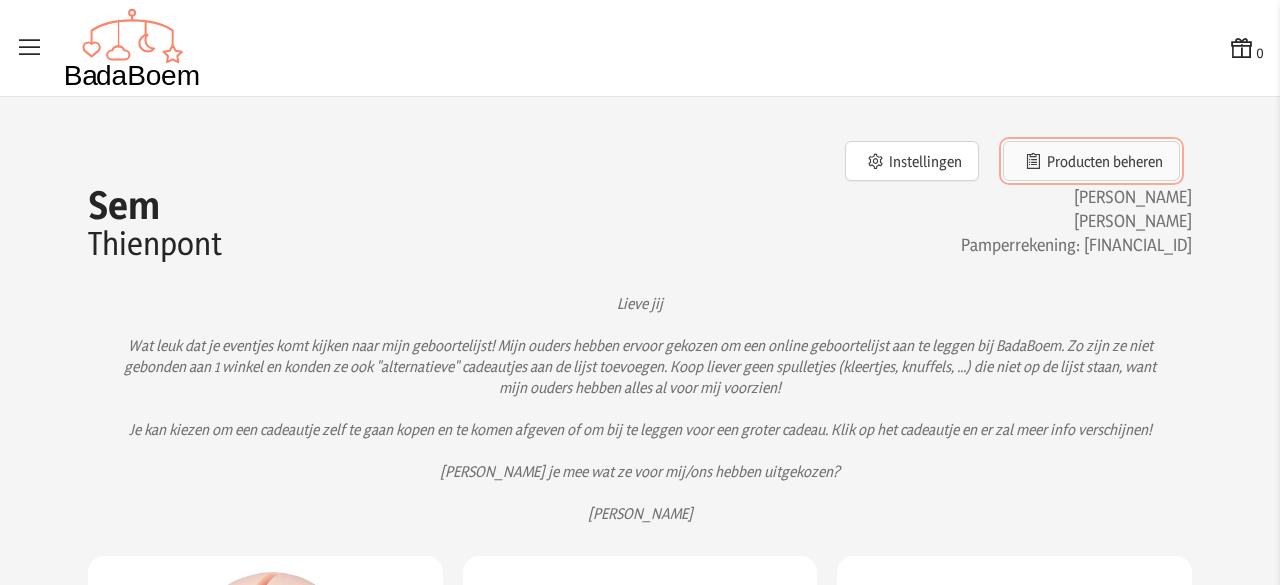 click on "Producten beheren" 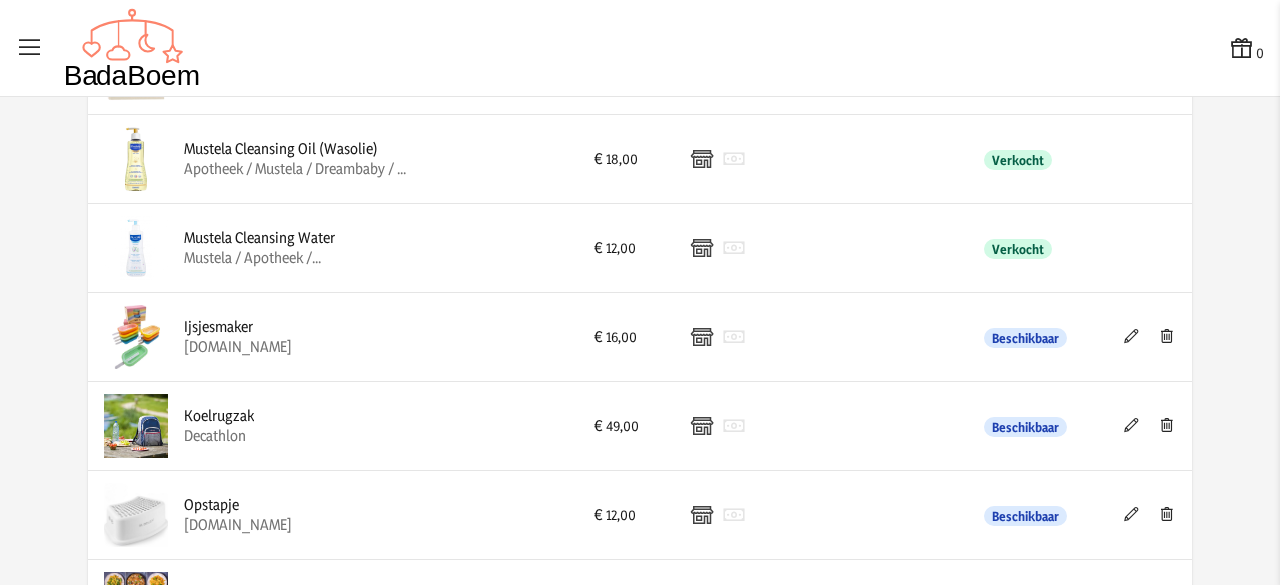 scroll, scrollTop: 2461, scrollLeft: 0, axis: vertical 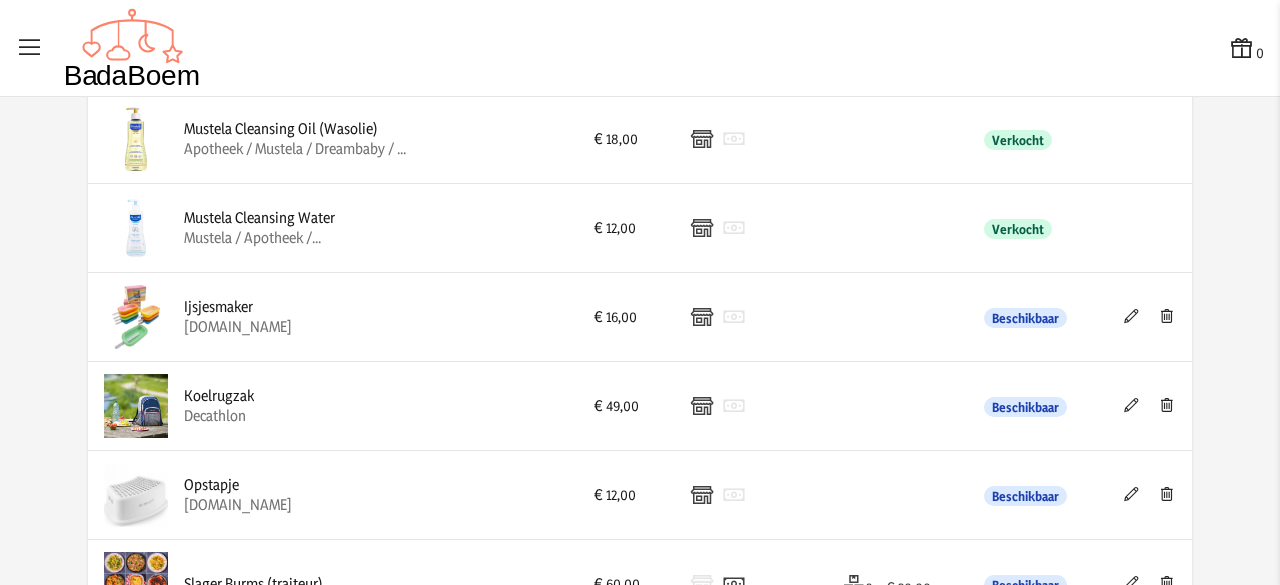 click at bounding box center (1131, 405) 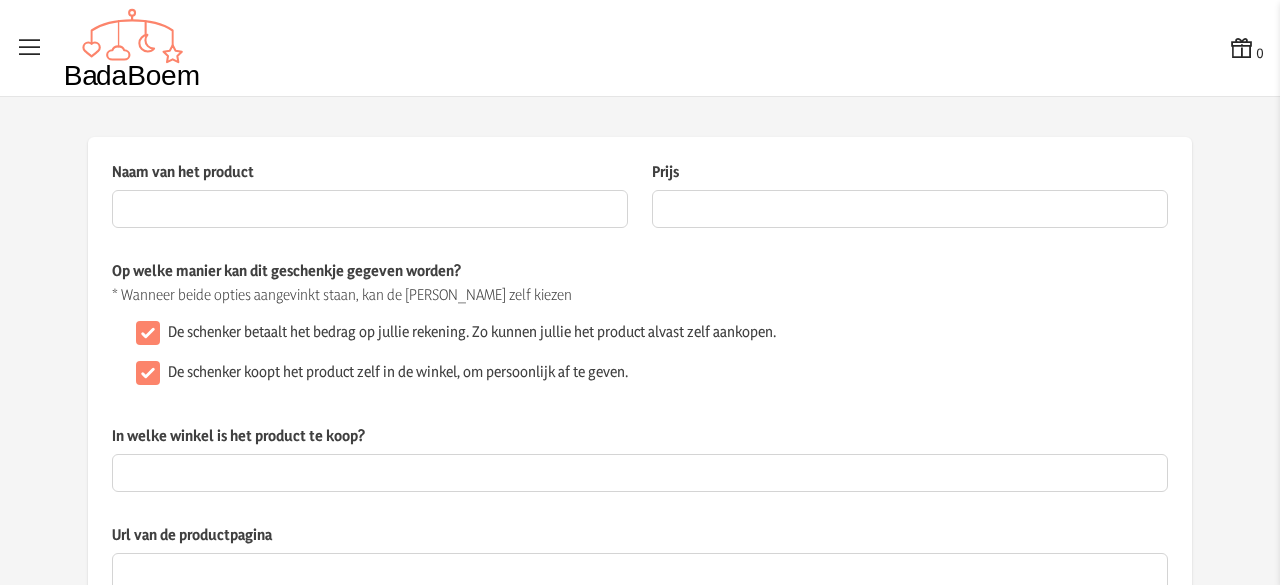 type on "Koelrugzak" 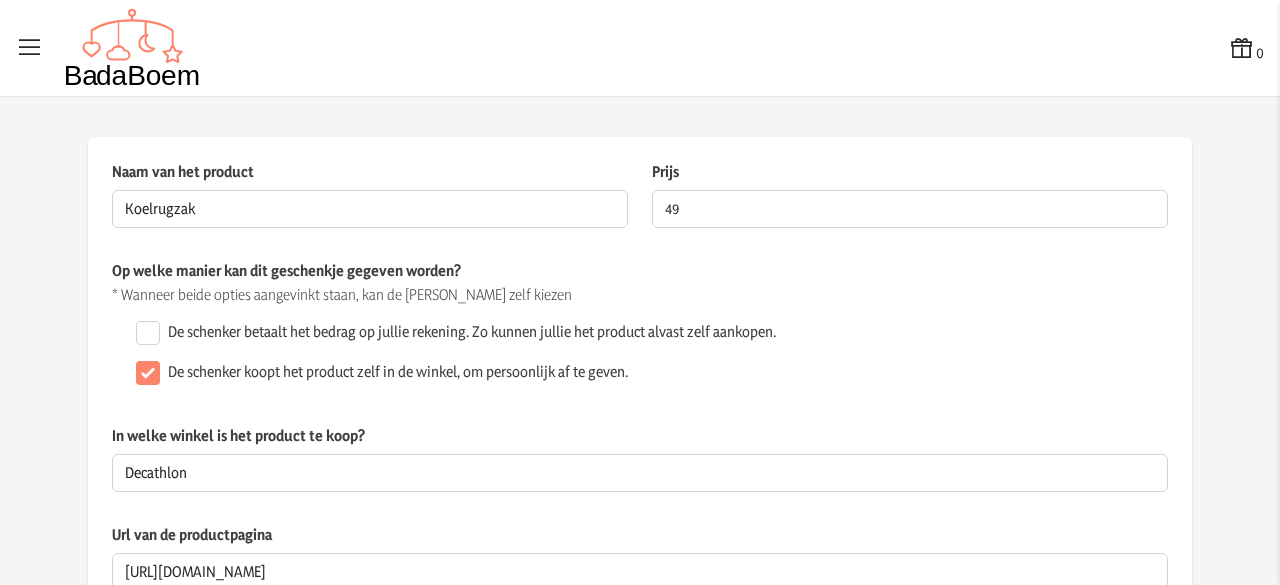 type on "Nu ons gezinnetje wat groter wordt, kan deze wel eens van pas komen als we eropuit trekken!" 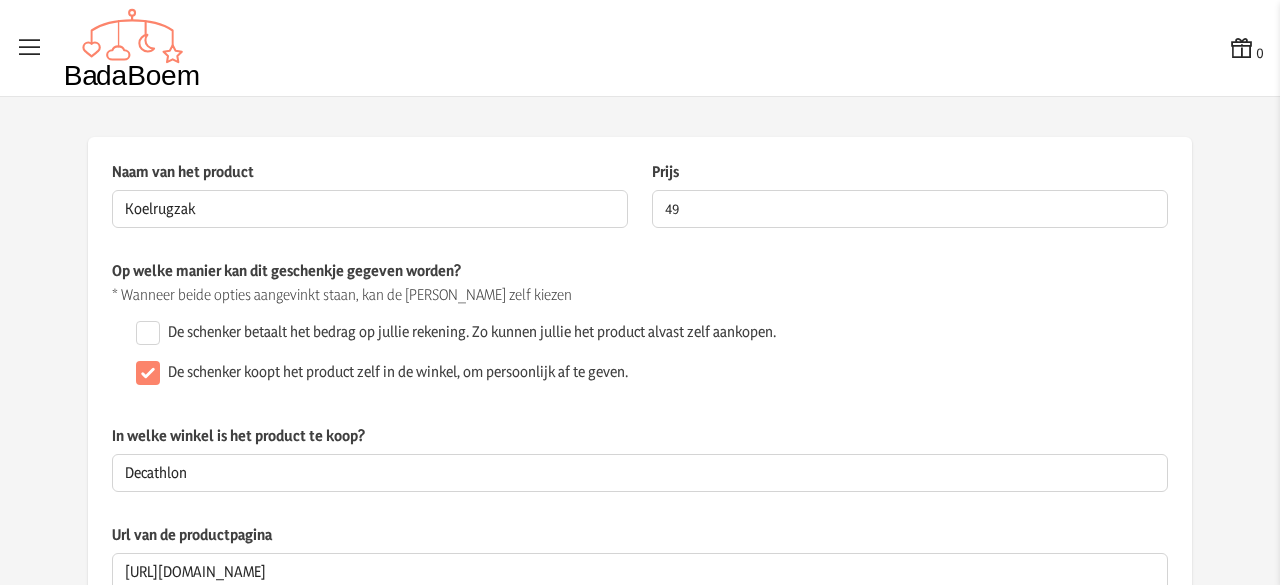 scroll, scrollTop: 0, scrollLeft: 0, axis: both 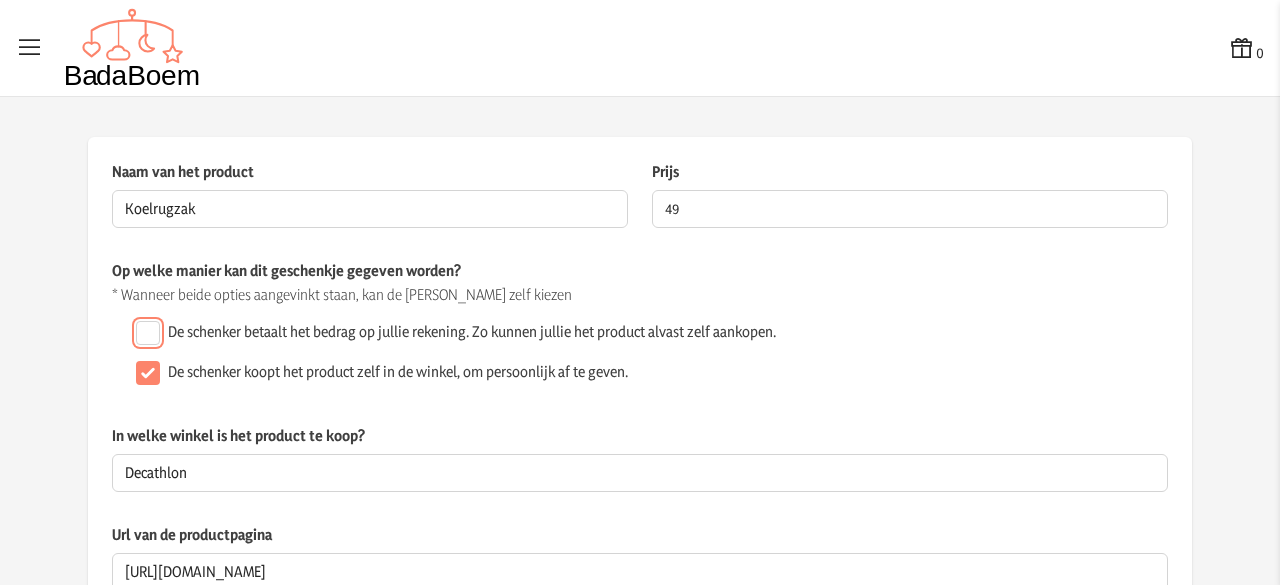 click on "De schenker betaalt het bedrag op jullie rekening. Zo kunnen jullie het product alvast zelf aankopen." at bounding box center (148, 333) 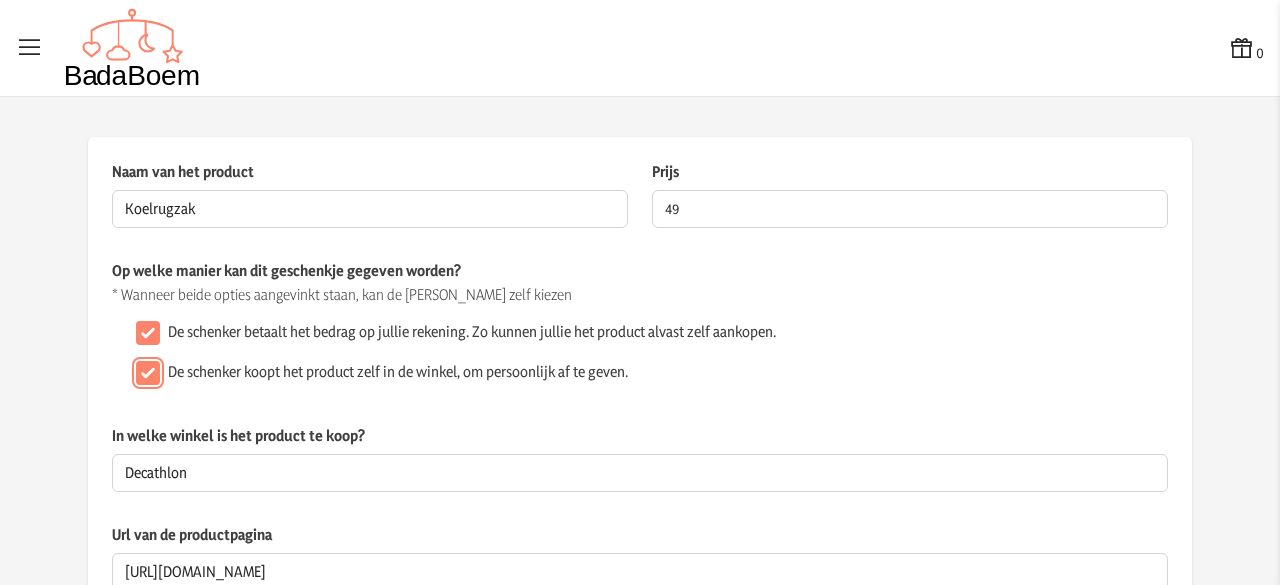 click on "De schenker koopt het product zelf in de winkel, om persoonlijk af te geven." at bounding box center (148, 373) 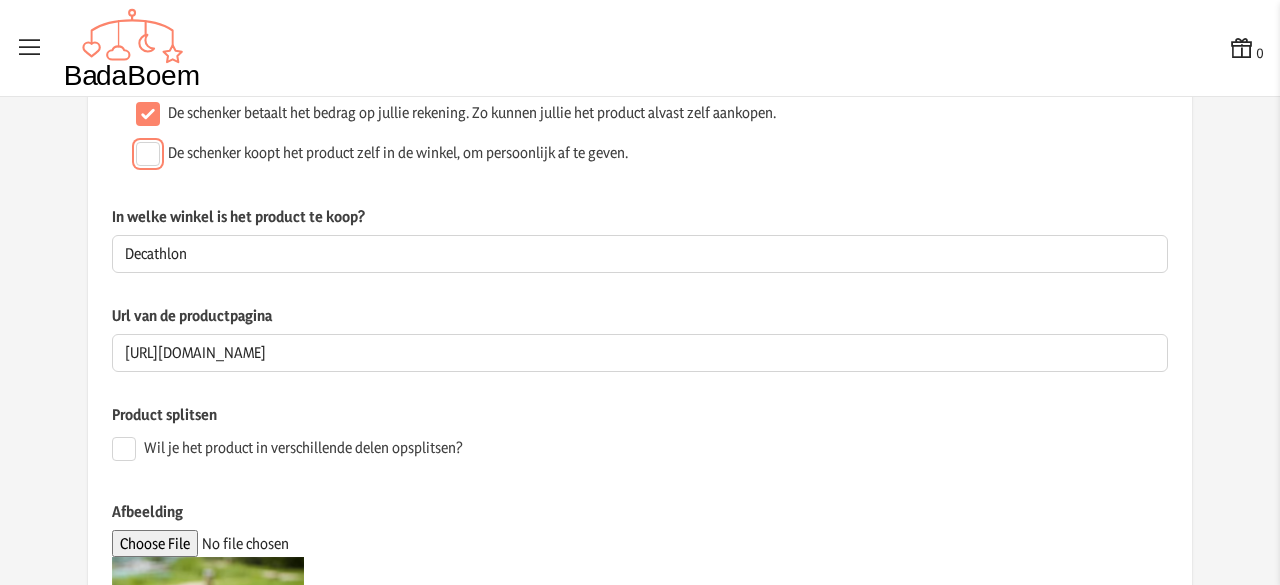scroll, scrollTop: 219, scrollLeft: 0, axis: vertical 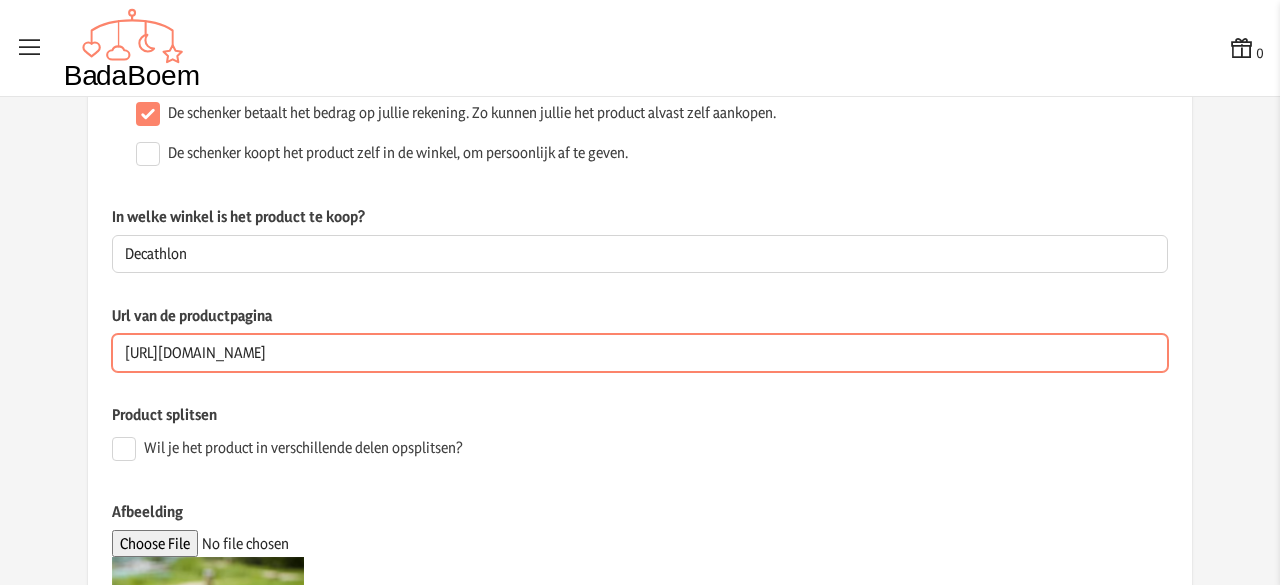 click on "[URL][DOMAIN_NAME]" at bounding box center [640, 353] 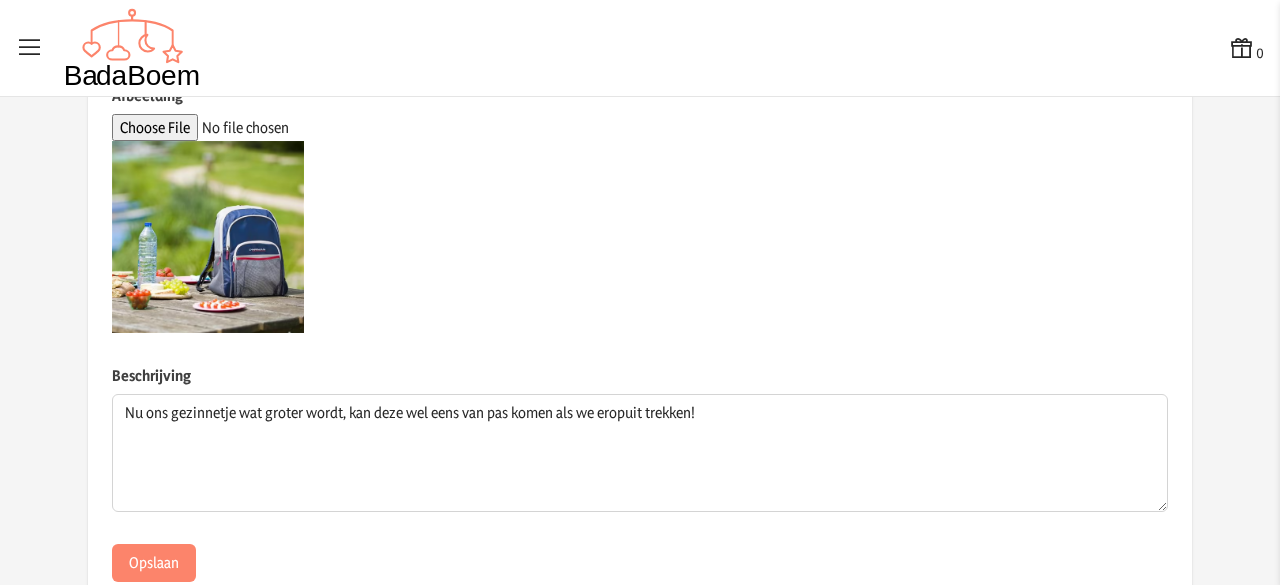 scroll, scrollTop: 639, scrollLeft: 0, axis: vertical 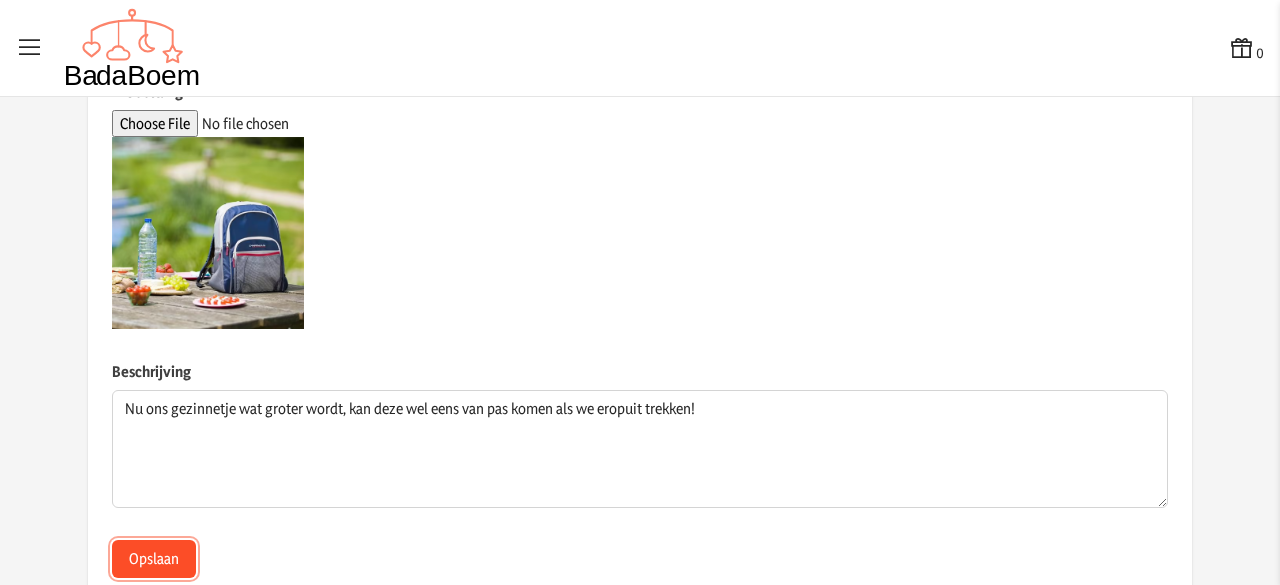 click on "Opslaan" 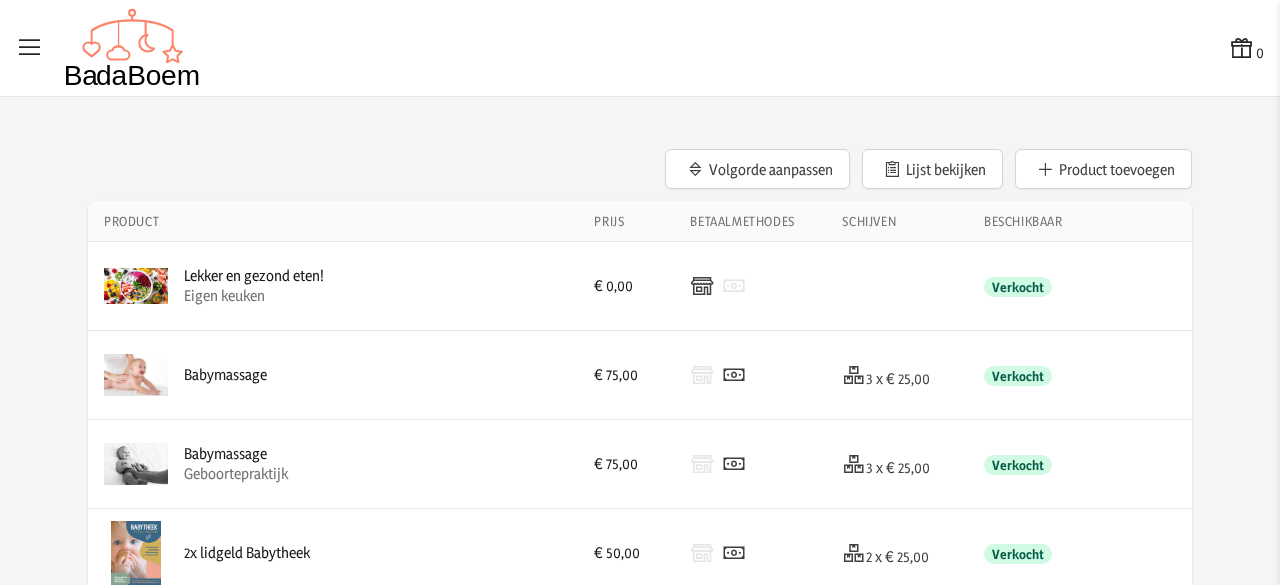 scroll, scrollTop: 2, scrollLeft: 0, axis: vertical 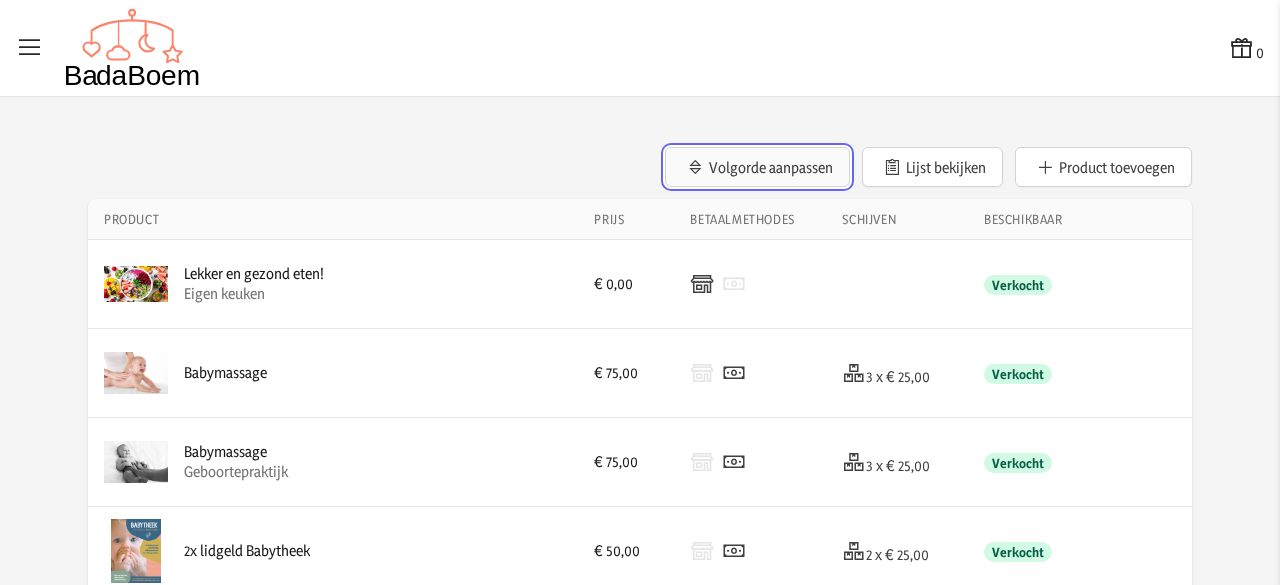 click on "Volgorde aanpassen" 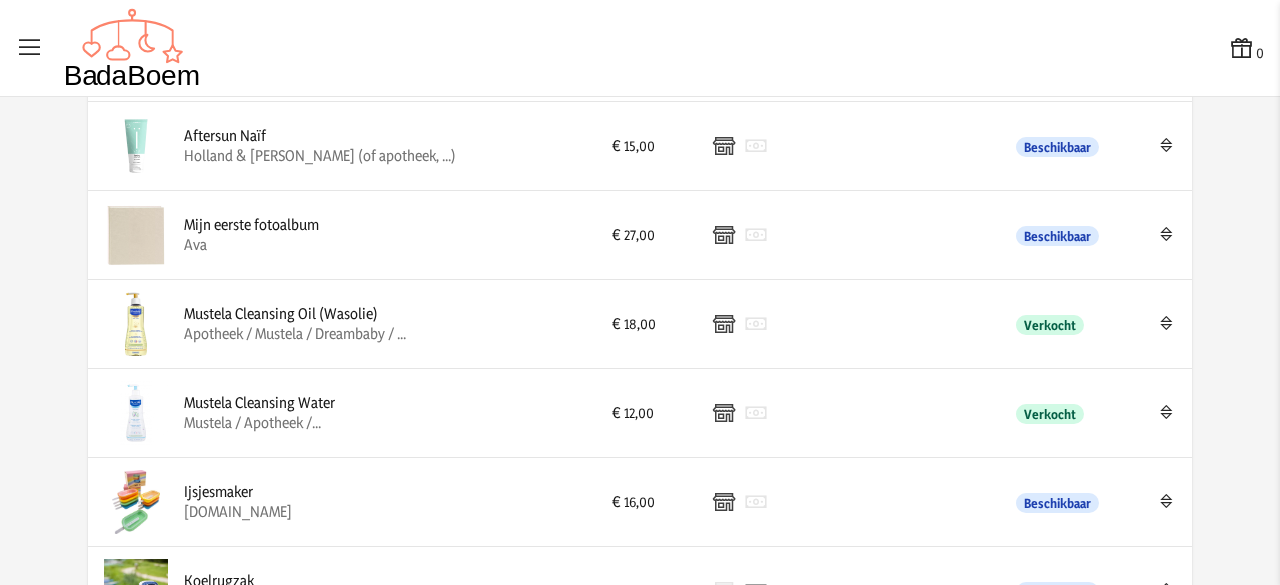 scroll, scrollTop: 2278, scrollLeft: 0, axis: vertical 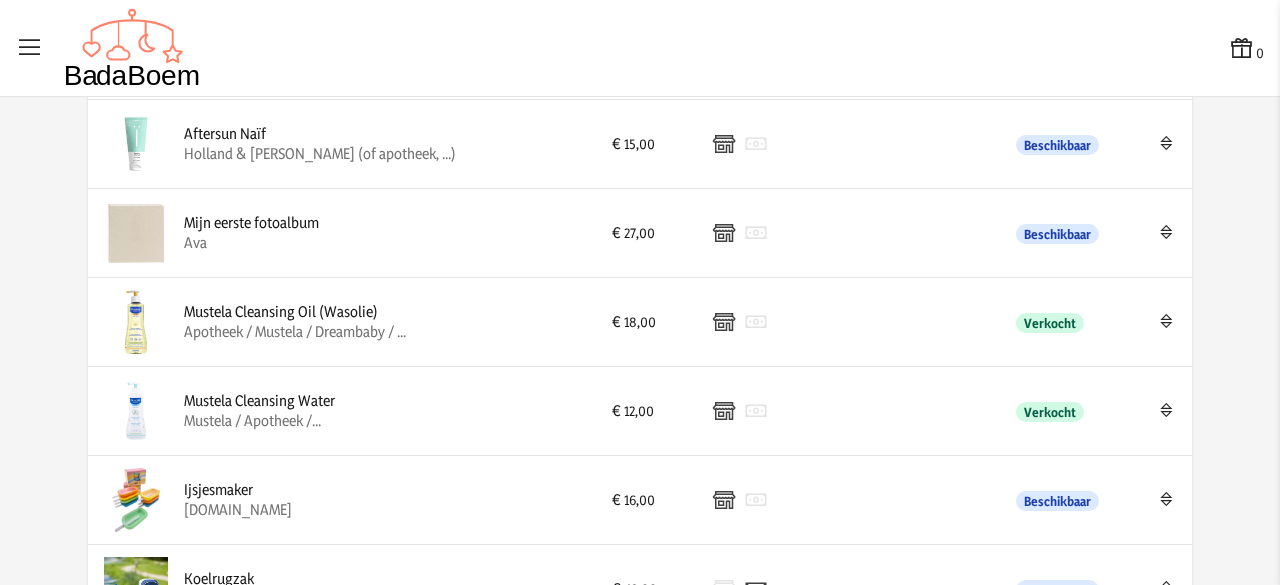drag, startPoint x: 1158, startPoint y: 574, endPoint x: 1167, endPoint y: 150, distance: 424.09552 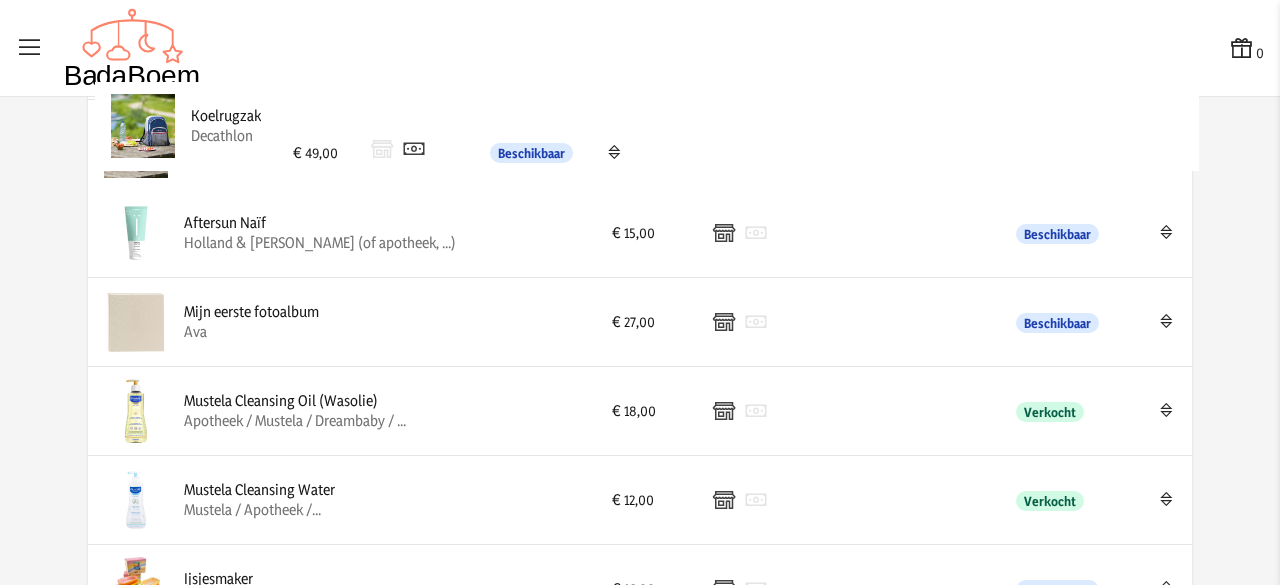 drag, startPoint x: 1156, startPoint y: 576, endPoint x: 1167, endPoint y: 134, distance: 442.13687 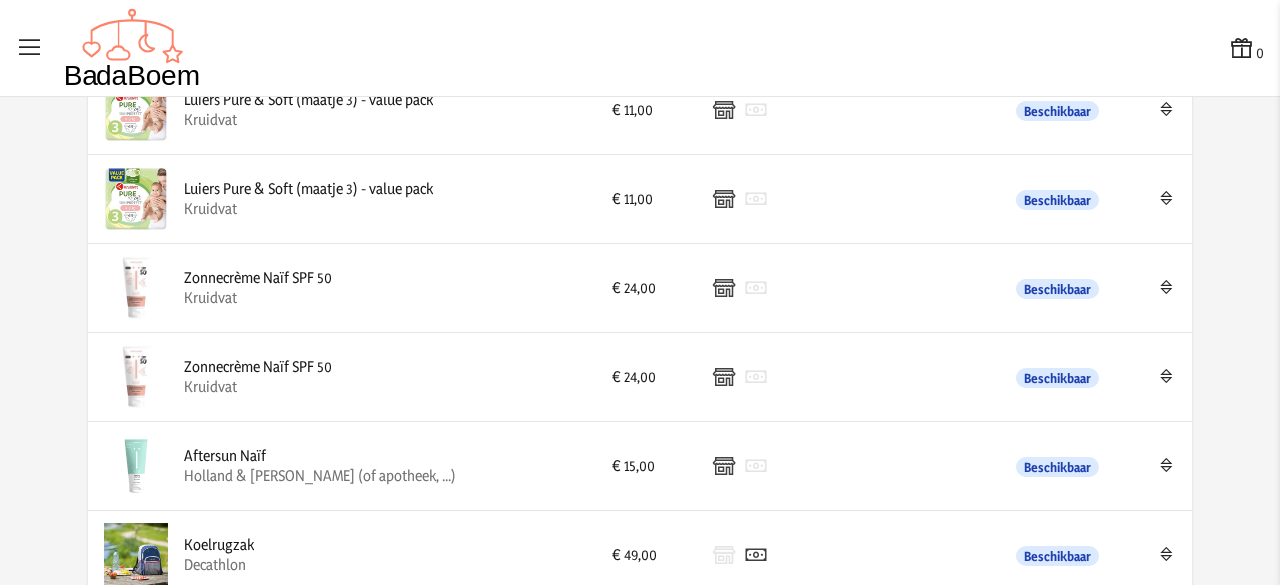 scroll, scrollTop: 1858, scrollLeft: 0, axis: vertical 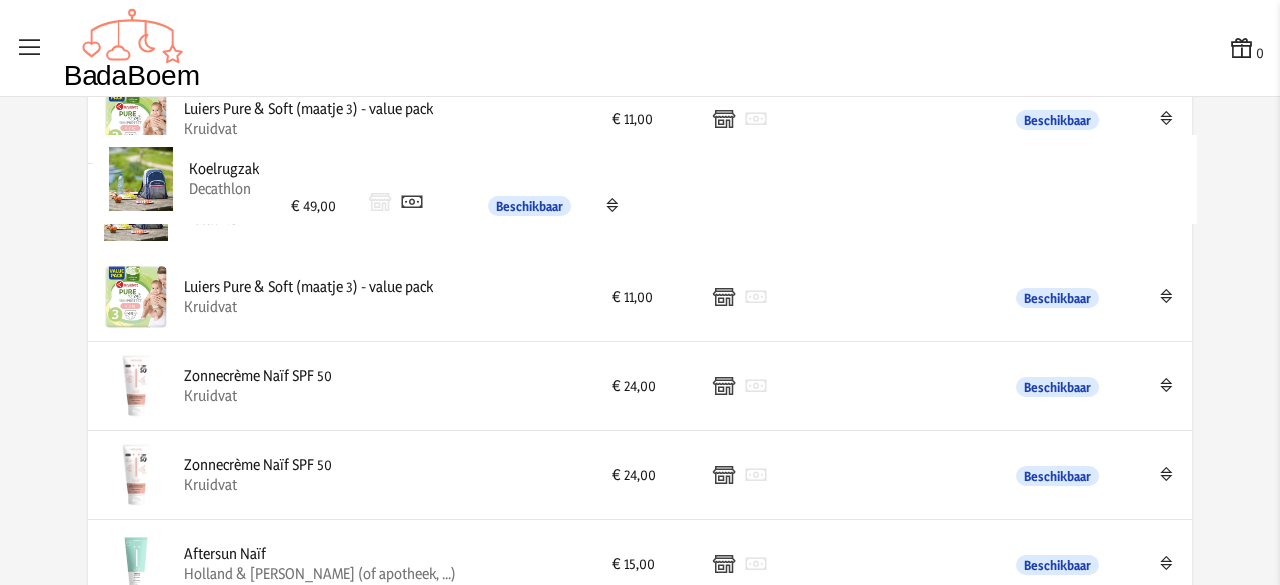 drag, startPoint x: 1157, startPoint y: 555, endPoint x: 1178, endPoint y: 138, distance: 417.52844 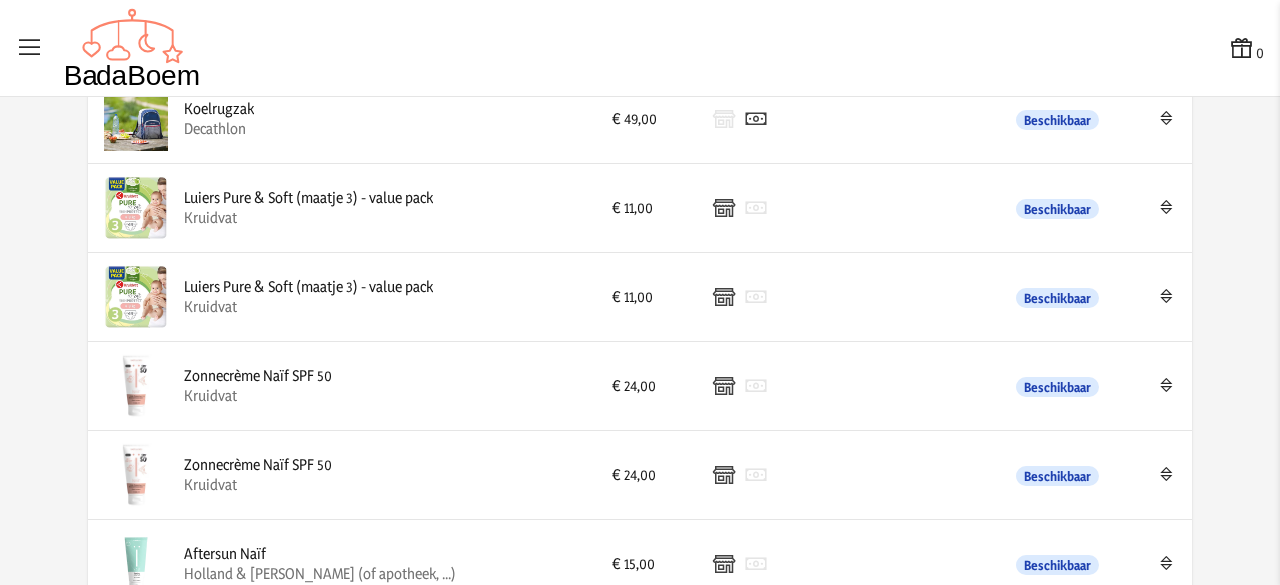 drag, startPoint x: 1178, startPoint y: 138, endPoint x: 1242, endPoint y: 185, distance: 79.40403 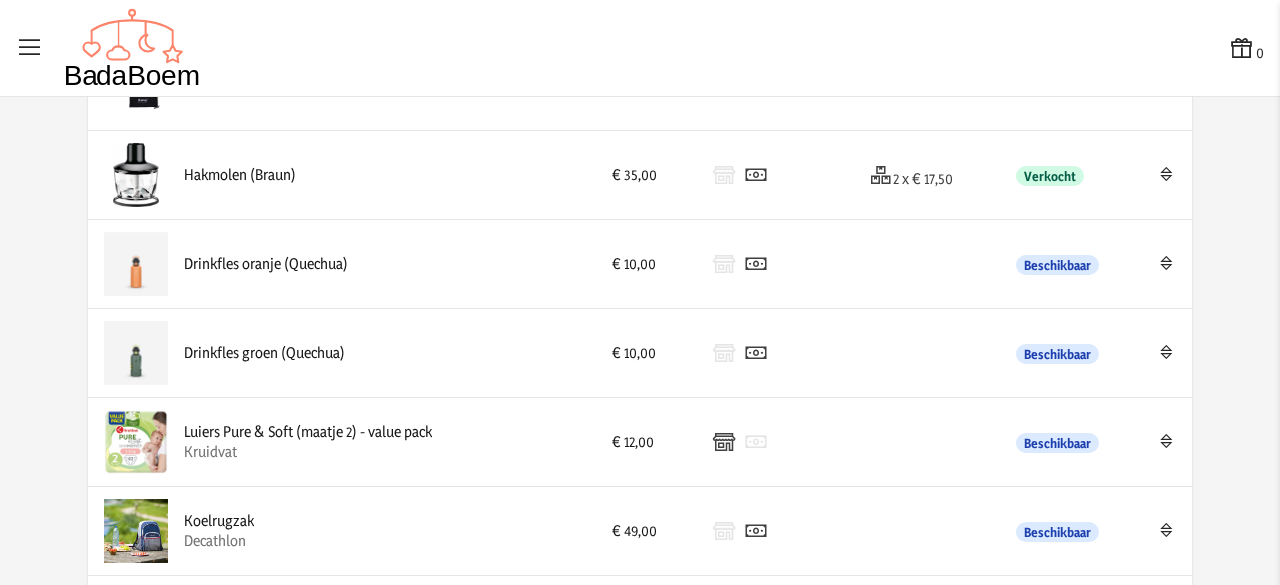 scroll, scrollTop: 1443, scrollLeft: 0, axis: vertical 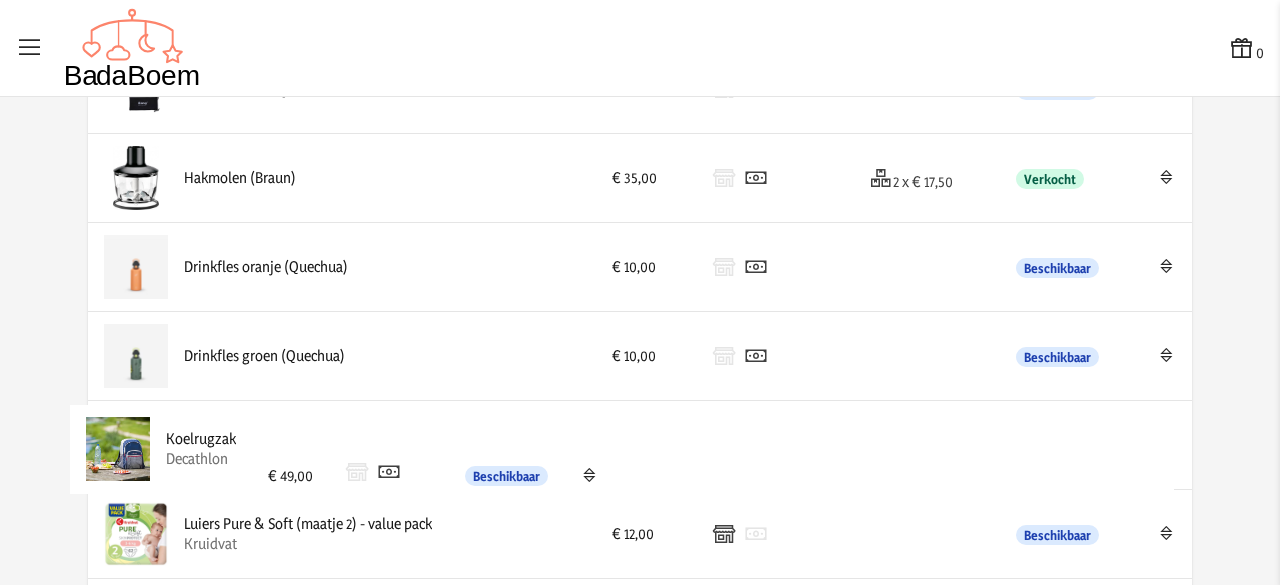drag, startPoint x: 1156, startPoint y: 535, endPoint x: 1146, endPoint y: 451, distance: 84.59315 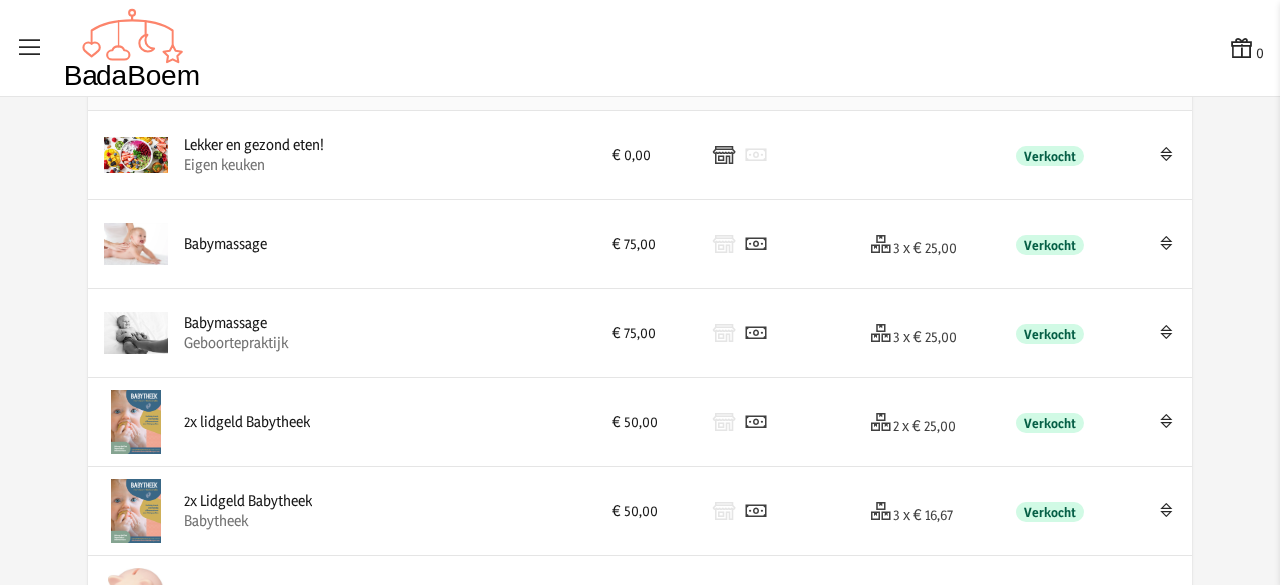 scroll, scrollTop: 0, scrollLeft: 0, axis: both 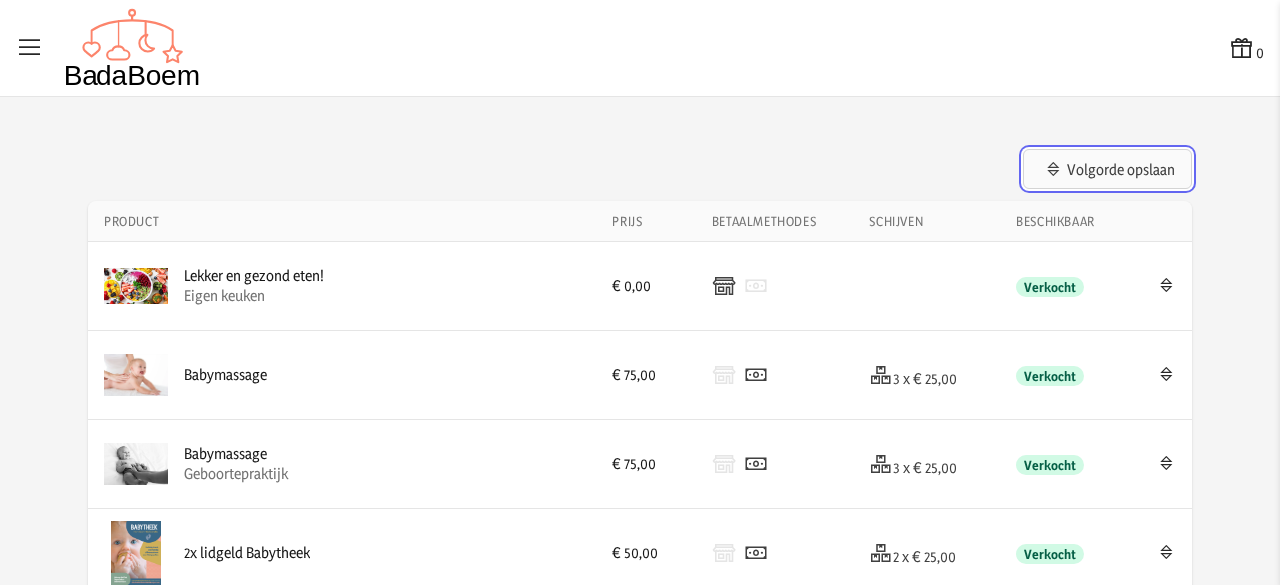 click on "Volgorde opslaan" 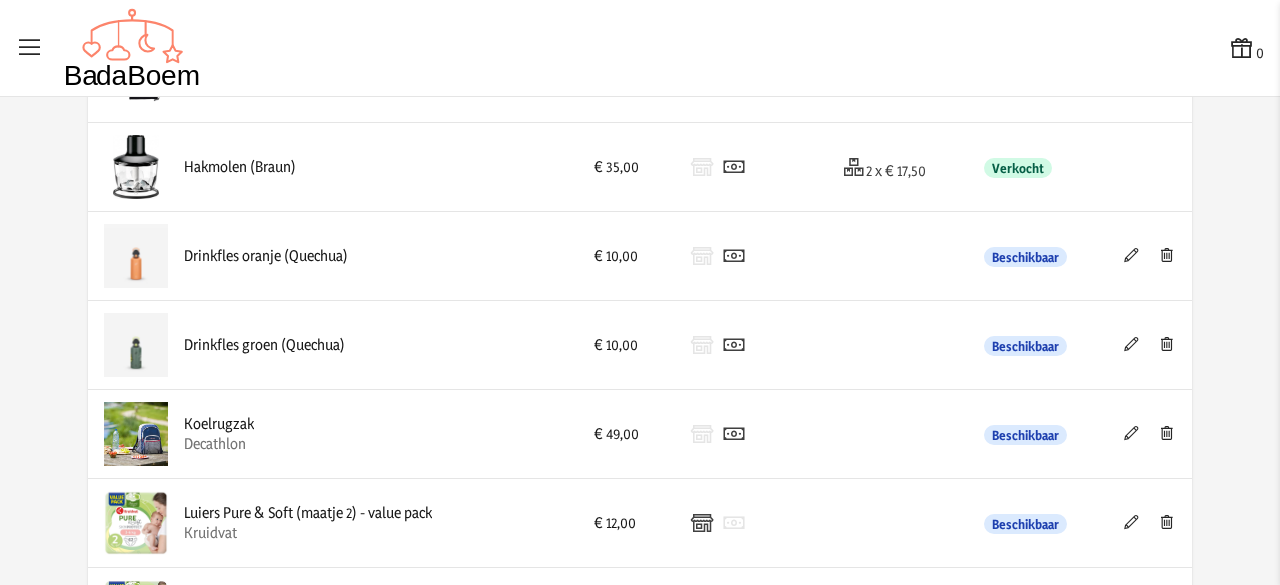 scroll, scrollTop: 1462, scrollLeft: 0, axis: vertical 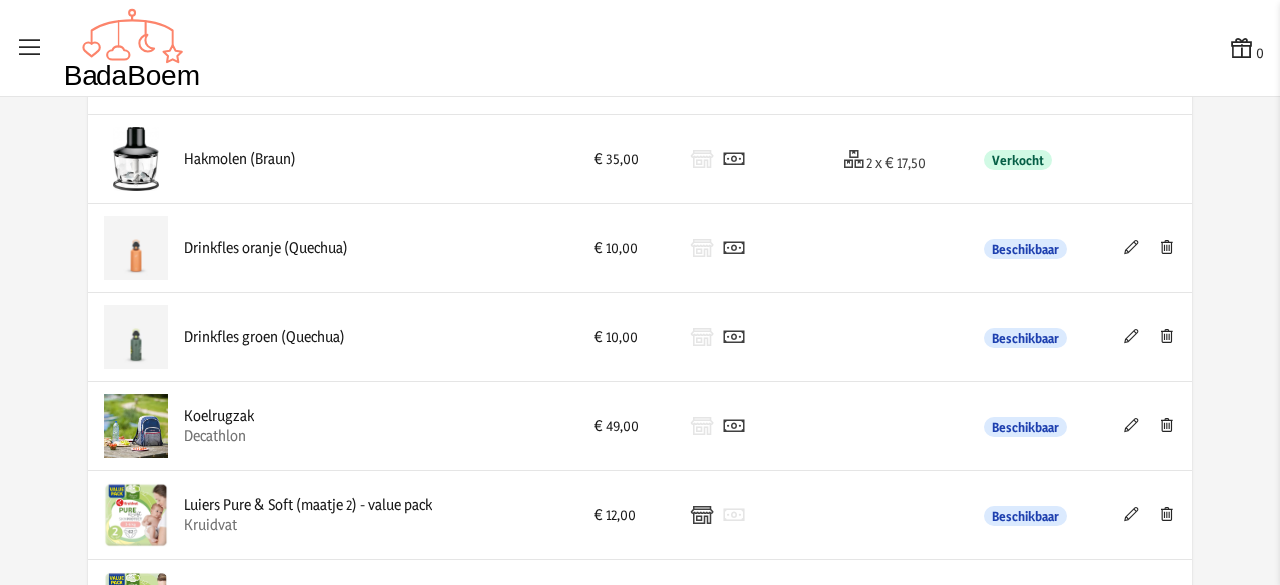 click at bounding box center [1131, 425] 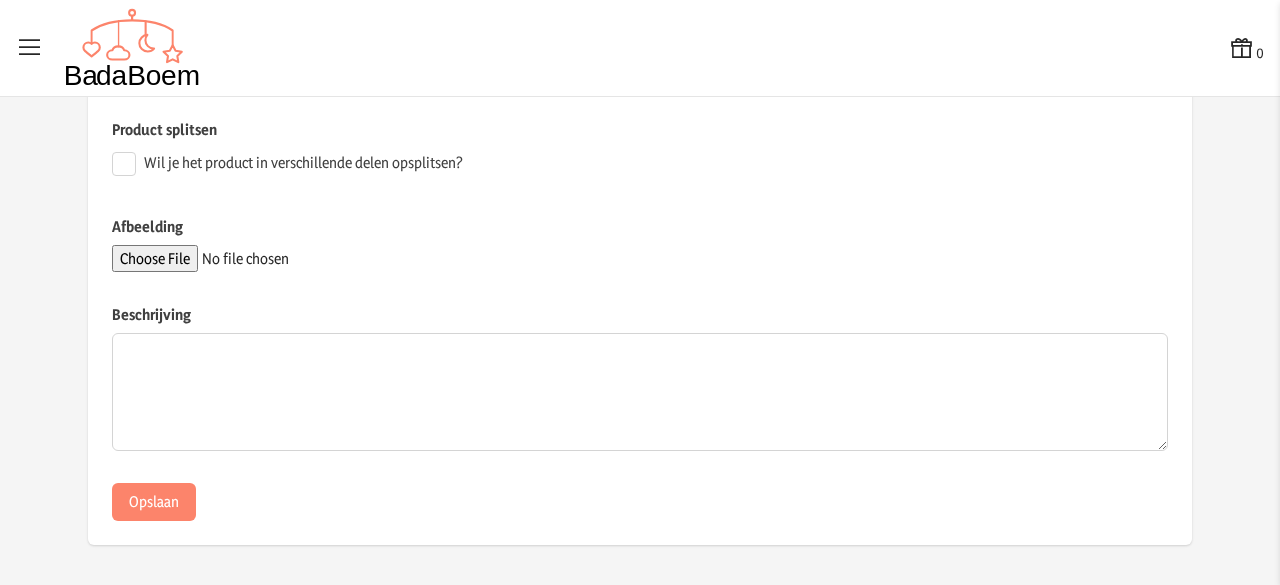scroll, scrollTop: 0, scrollLeft: 0, axis: both 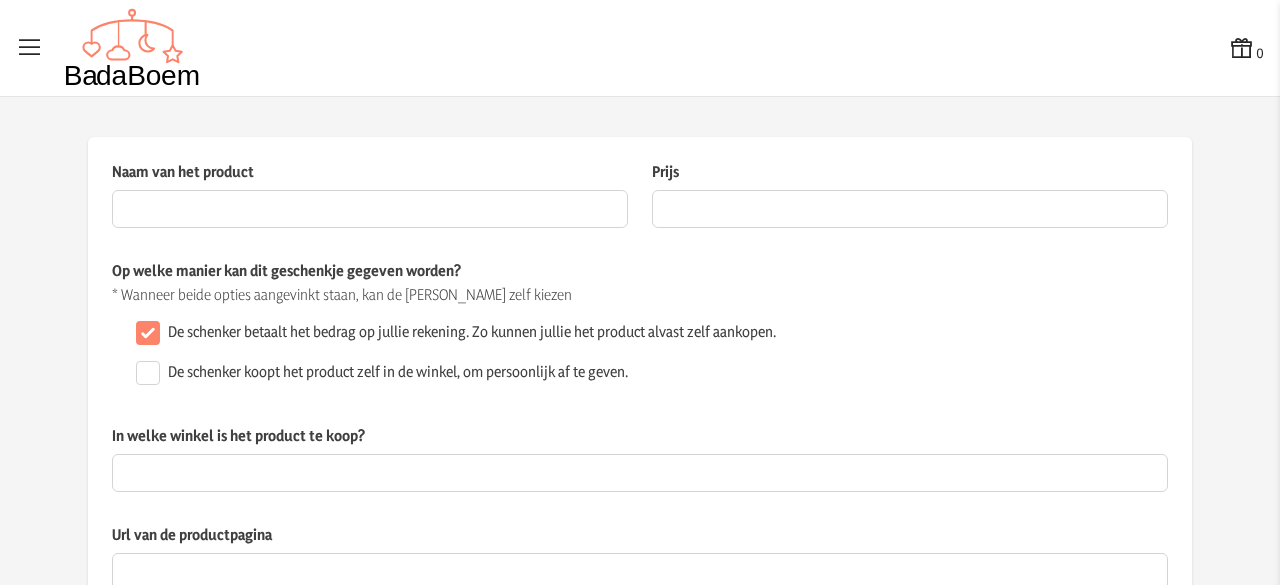 type on "Koelrugzak" 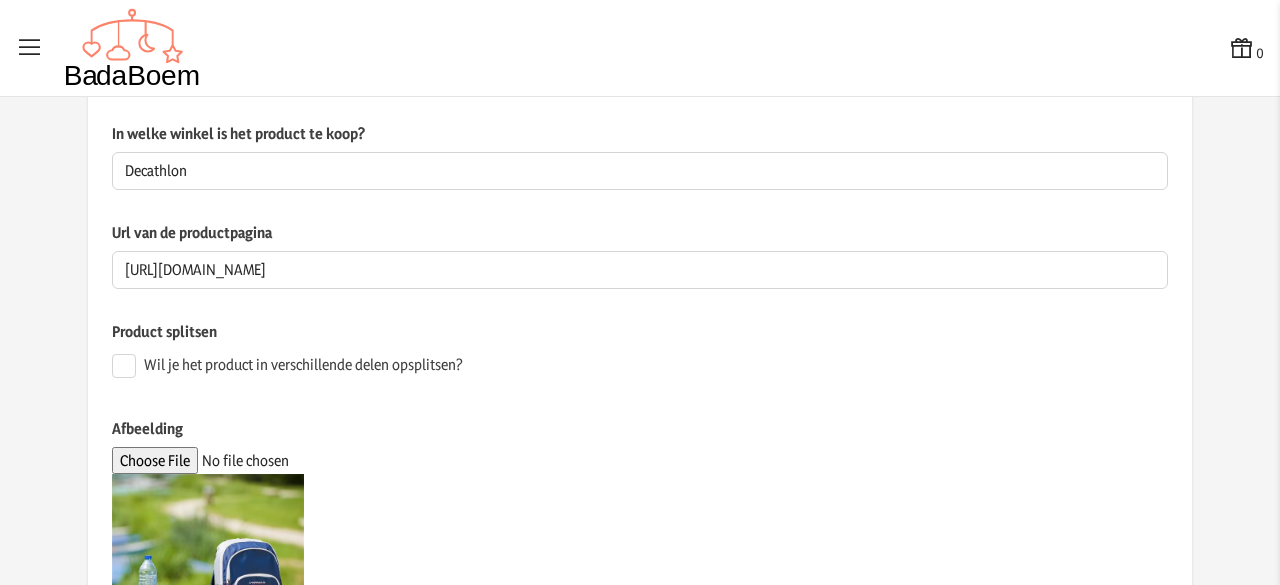 scroll, scrollTop: 304, scrollLeft: 0, axis: vertical 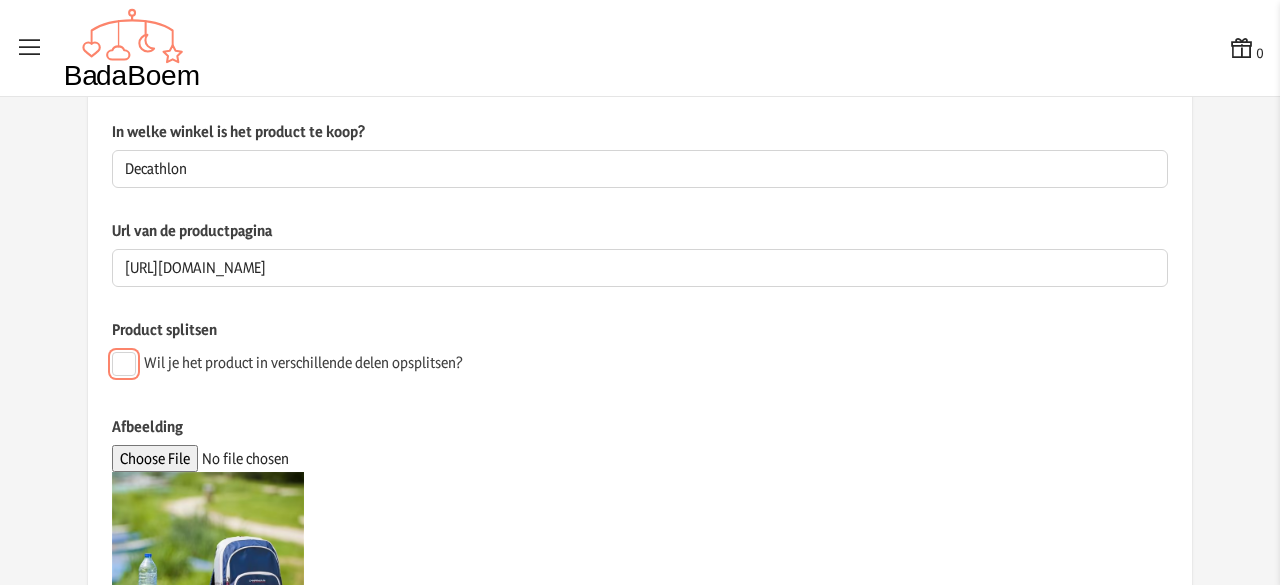 click on "Wil je het product in verschillende delen opsplitsen?" at bounding box center [124, 364] 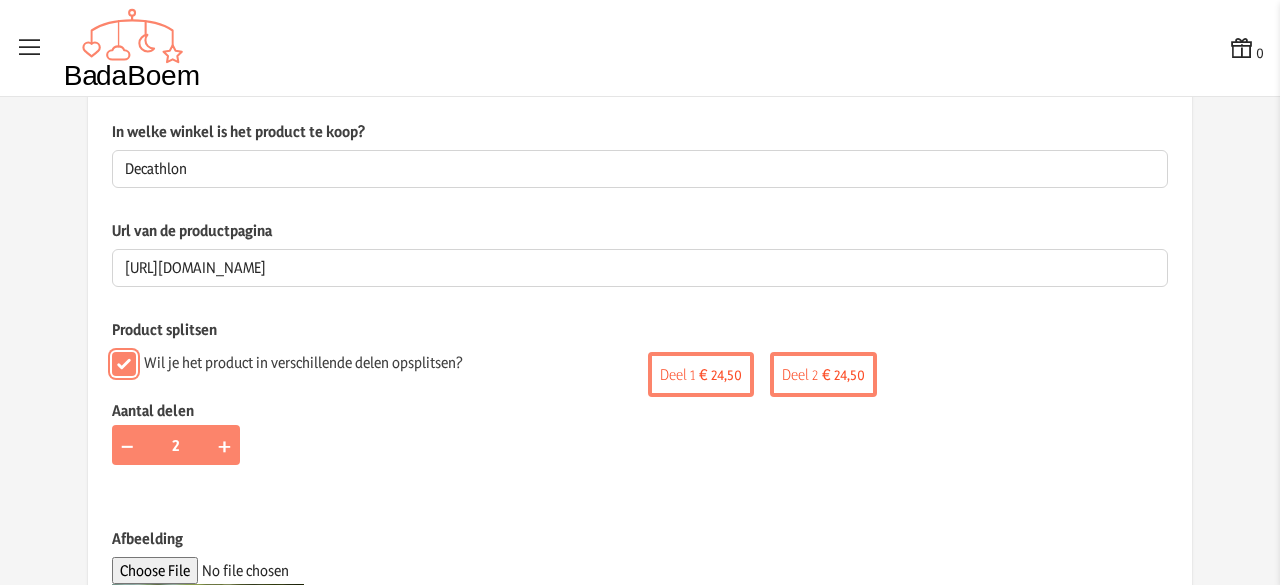 scroll, scrollTop: 804, scrollLeft: 0, axis: vertical 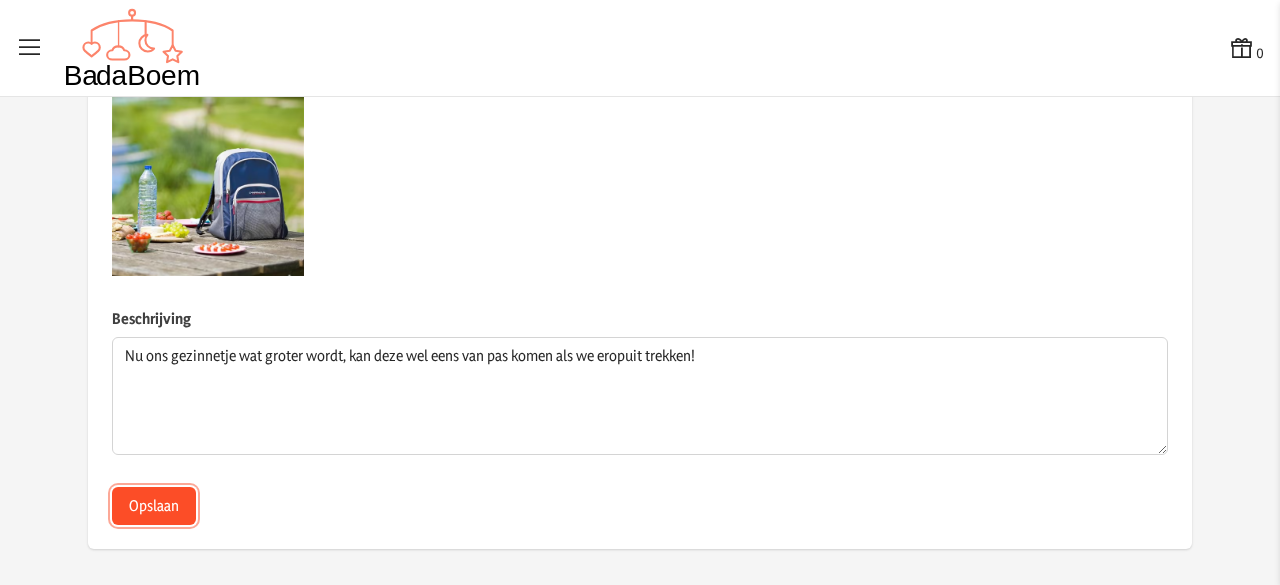 click on "Opslaan" 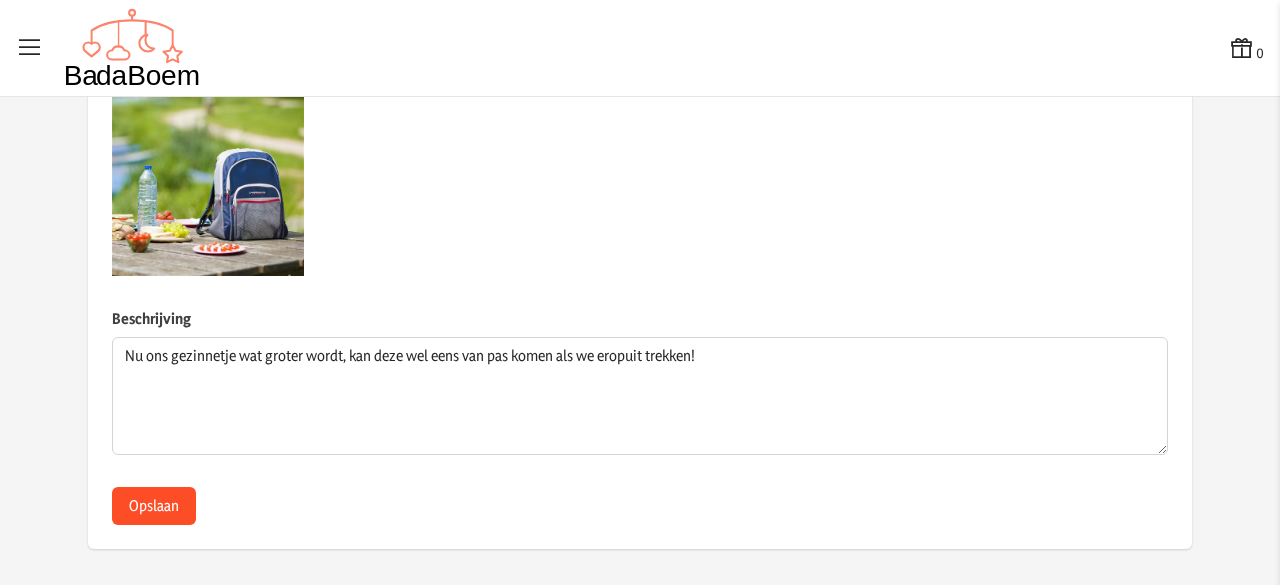 scroll, scrollTop: 0, scrollLeft: 0, axis: both 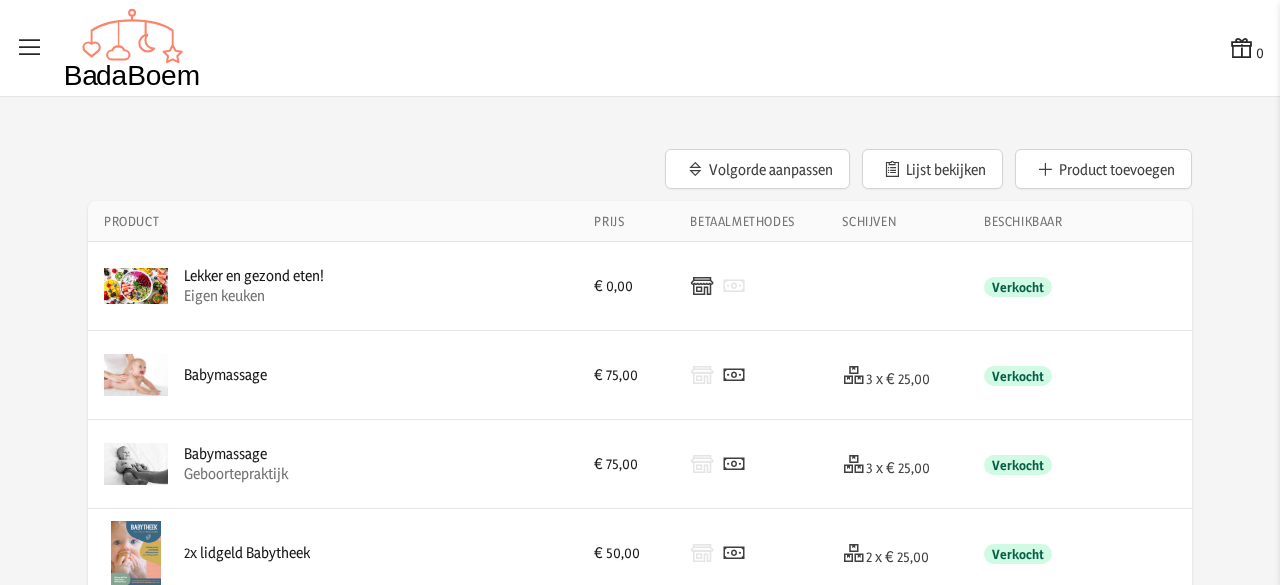 click at bounding box center [30, 48] 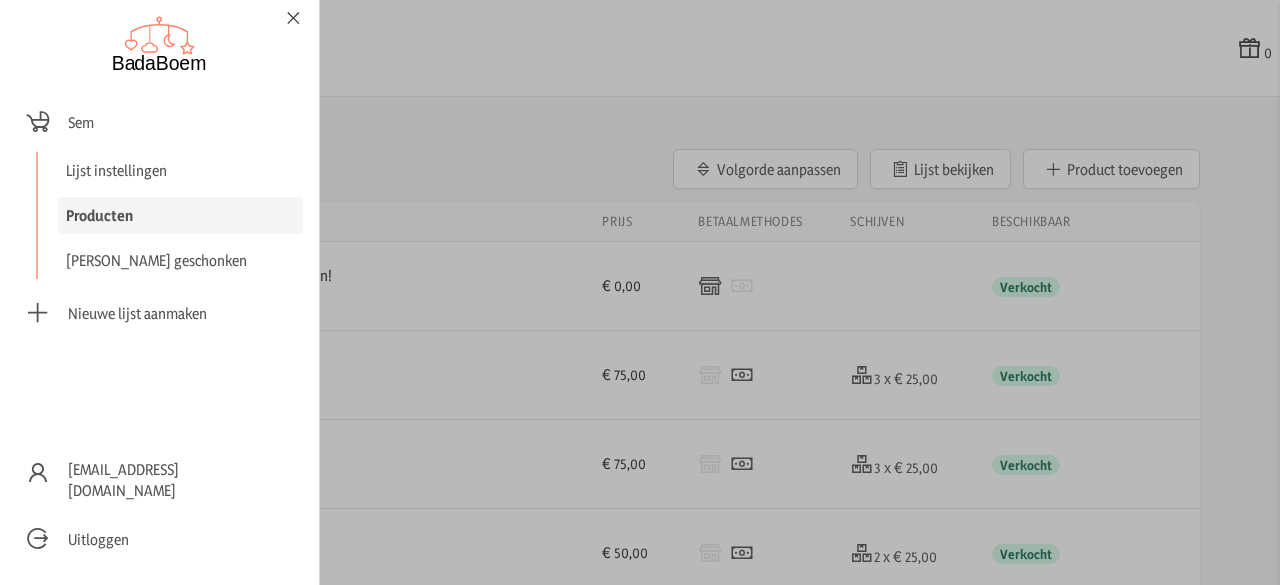click at bounding box center (640, 292) 